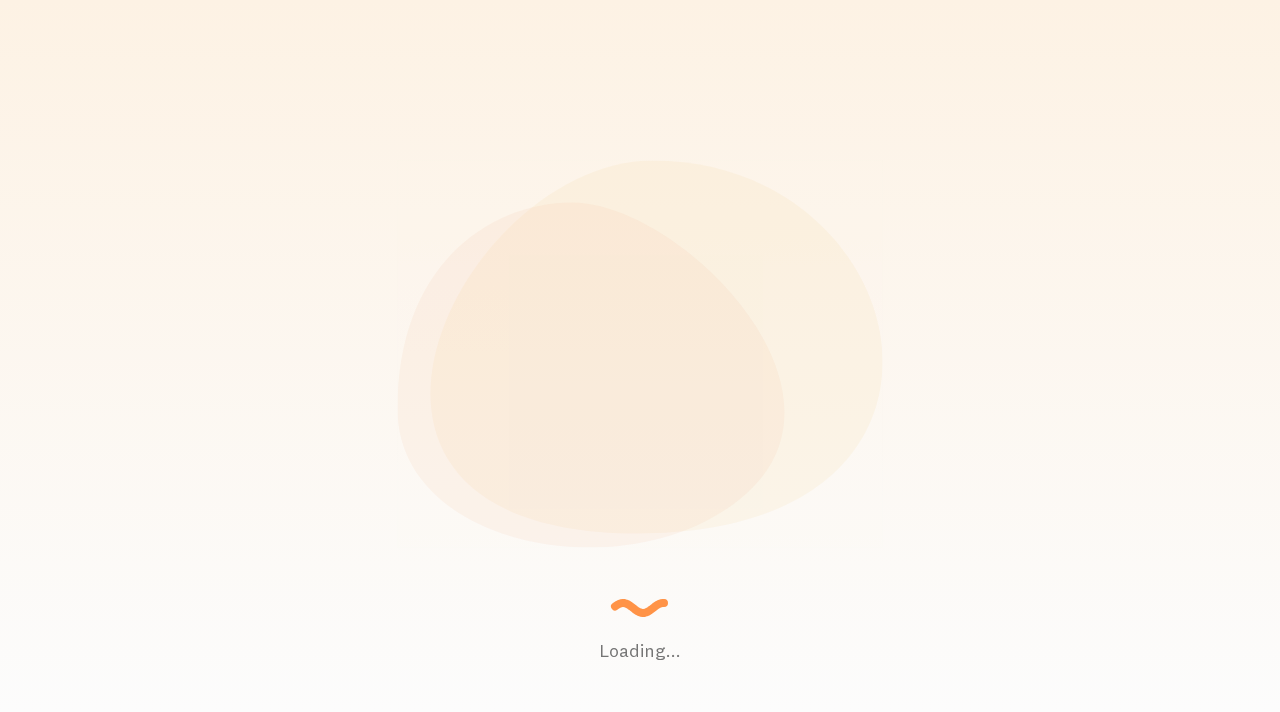 scroll, scrollTop: 0, scrollLeft: 0, axis: both 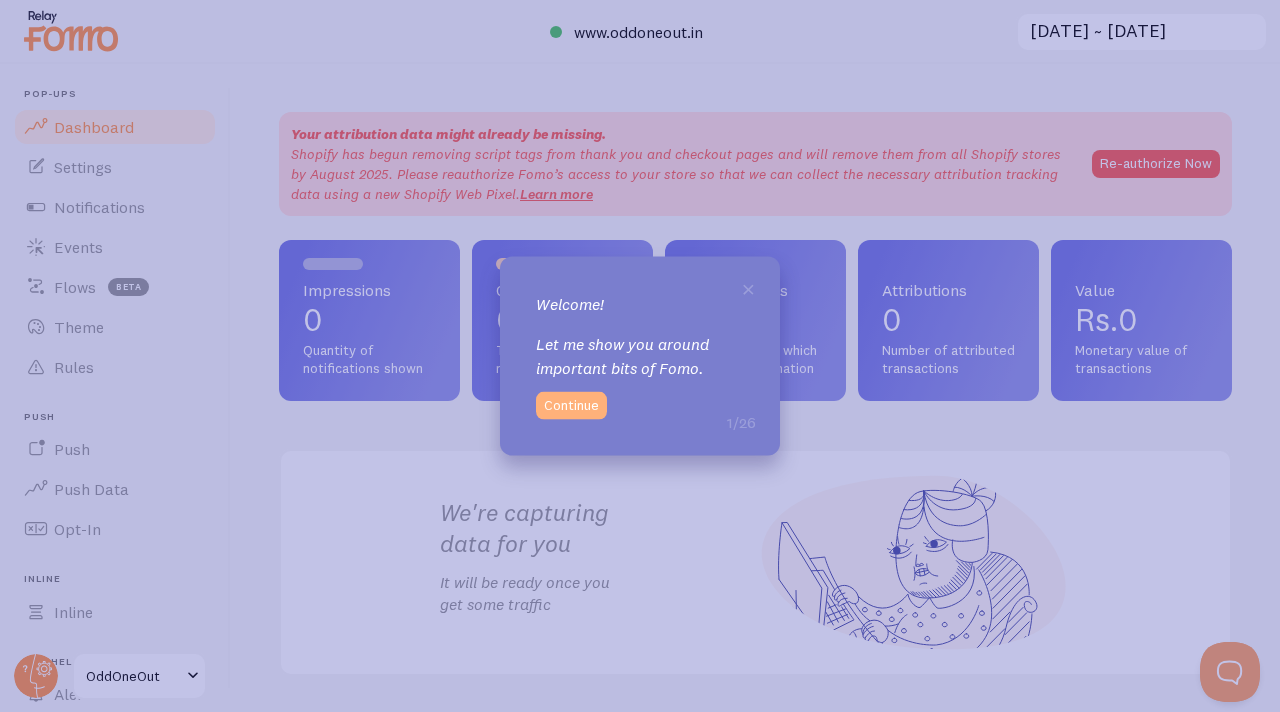 click on "Continue" at bounding box center (571, 405) 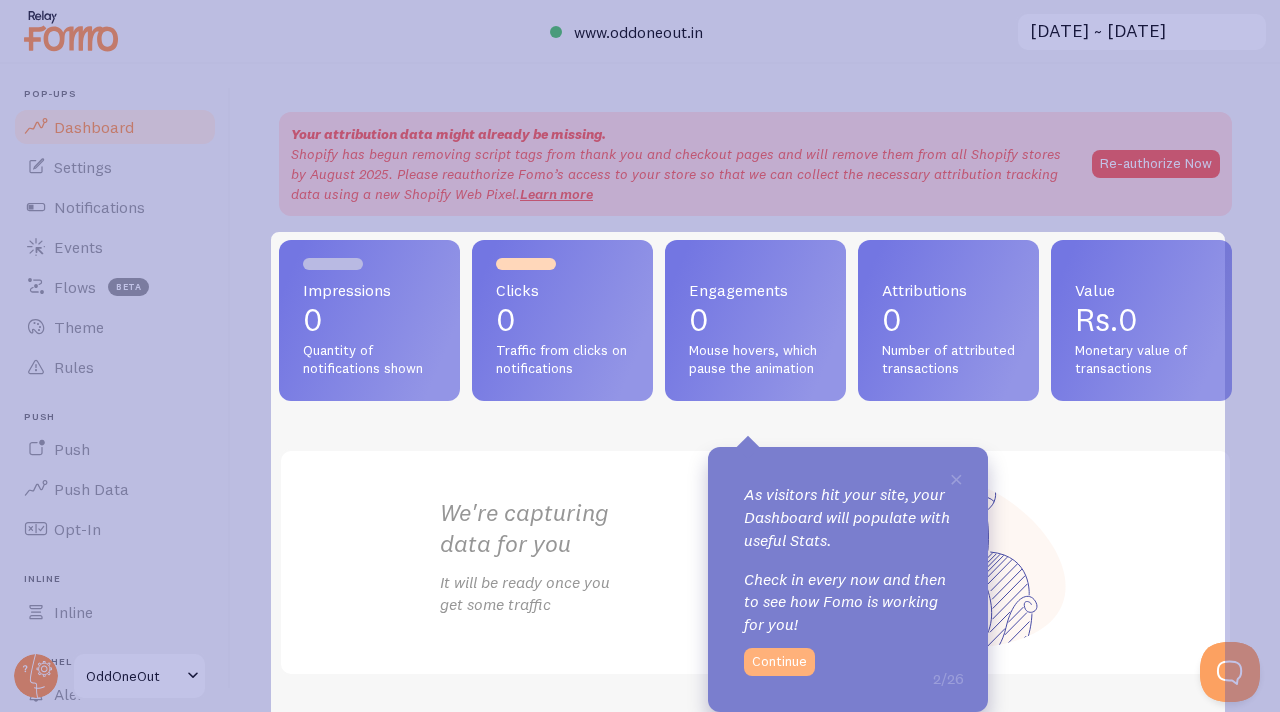 click on "Continue" at bounding box center (779, 662) 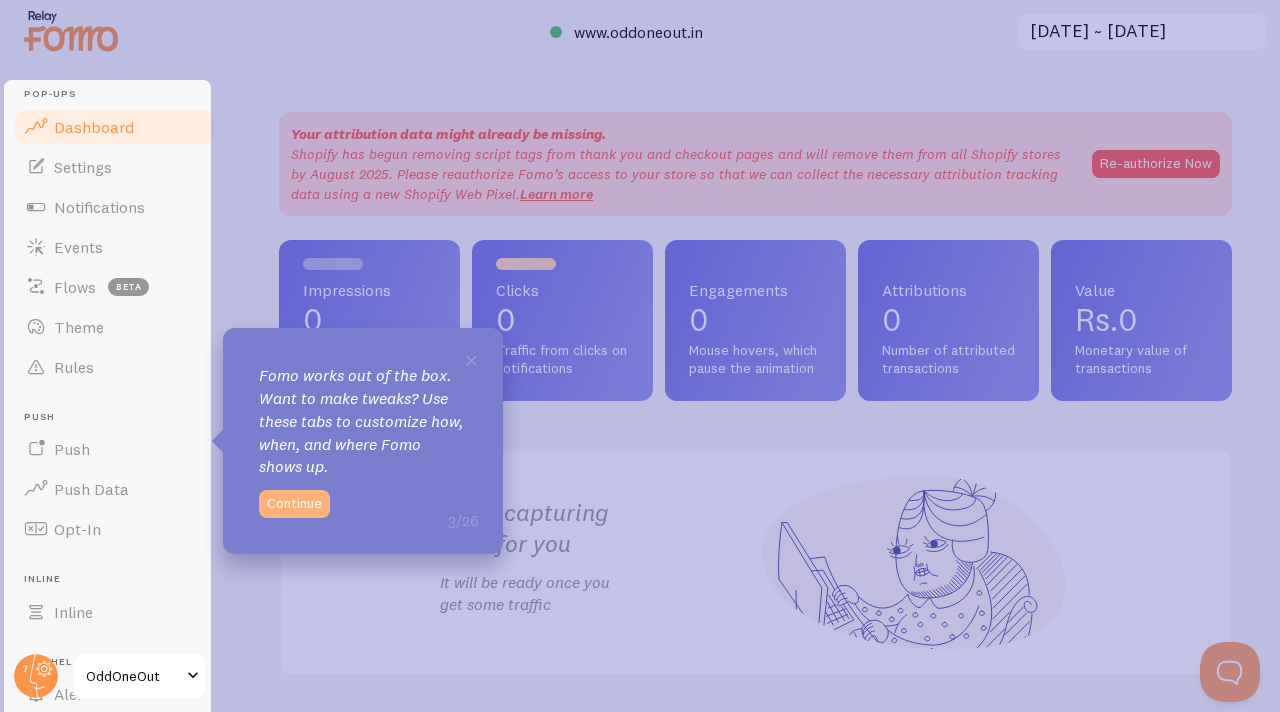 click on "Continue" at bounding box center (294, 504) 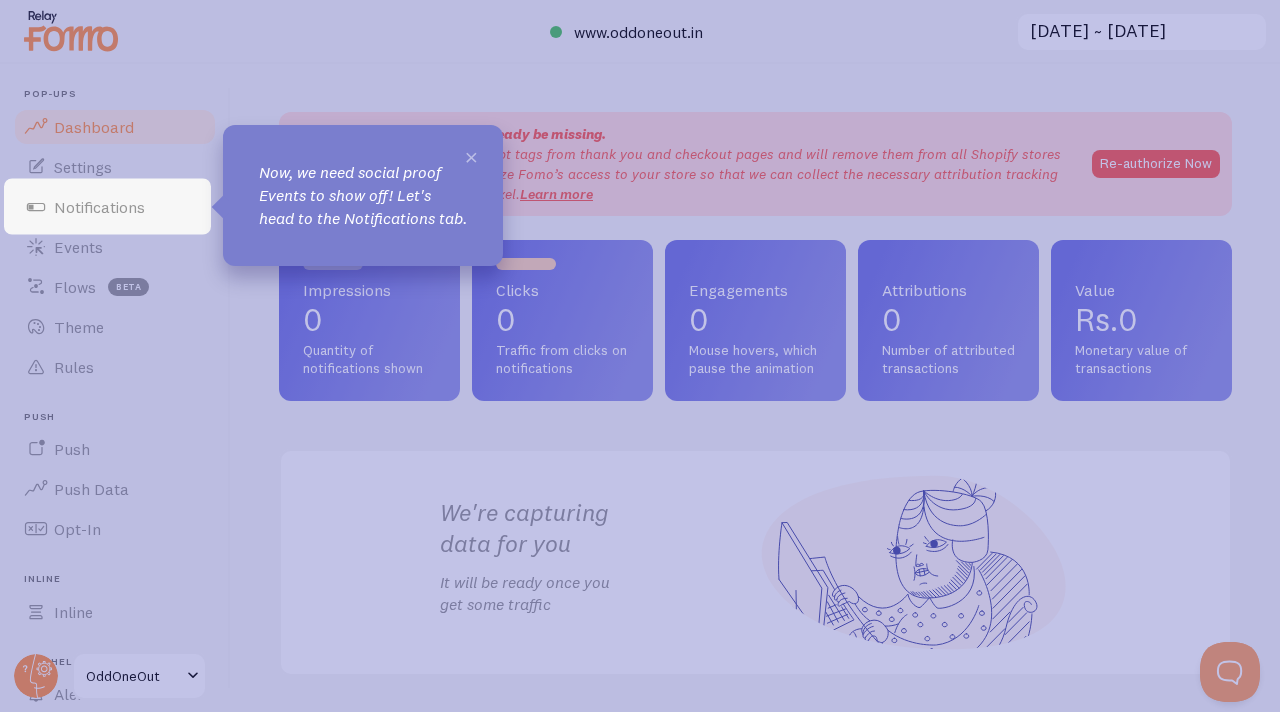 click on "×" at bounding box center (471, 156) 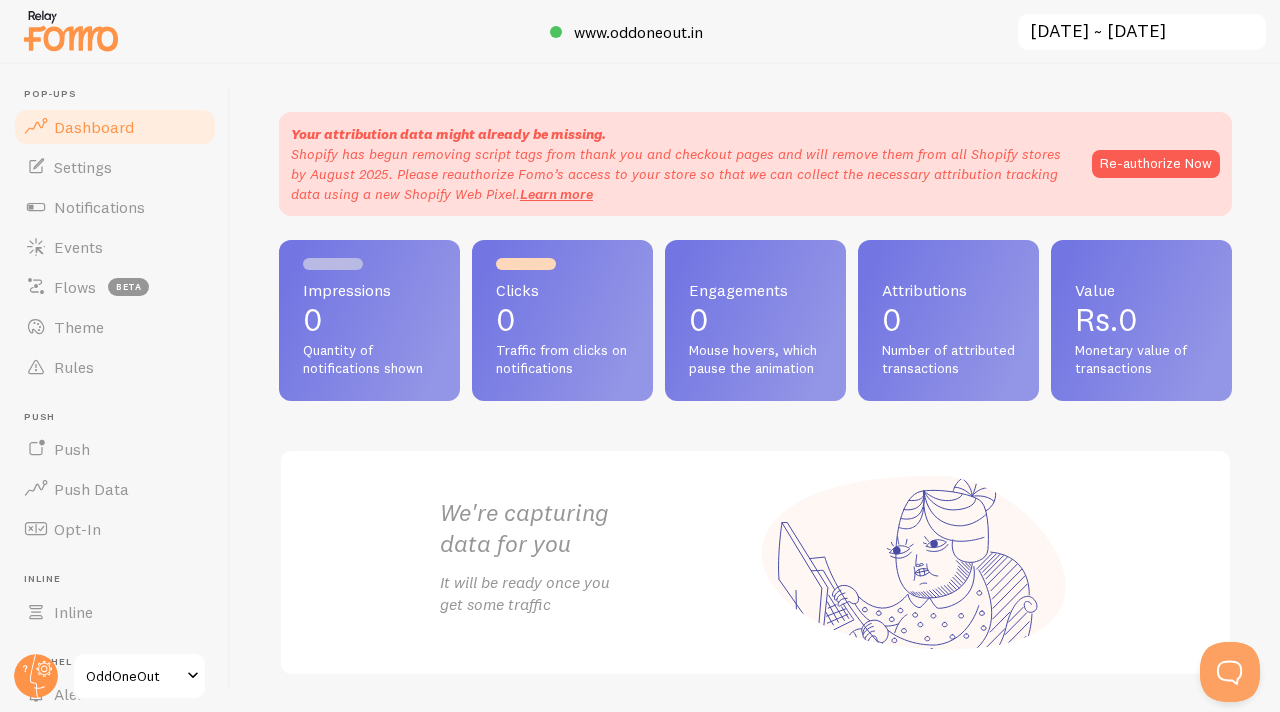 click on "Shopify has begun removing script tags from thank you and checkout
pages and will remove them from all Shopify stores by August 2025.
Please reauthorize Fomo’s access to your store so that we can
collect the necessary attribution tracking data using a new Shopify
Web Pixel.
Learn more" at bounding box center [681, 174] 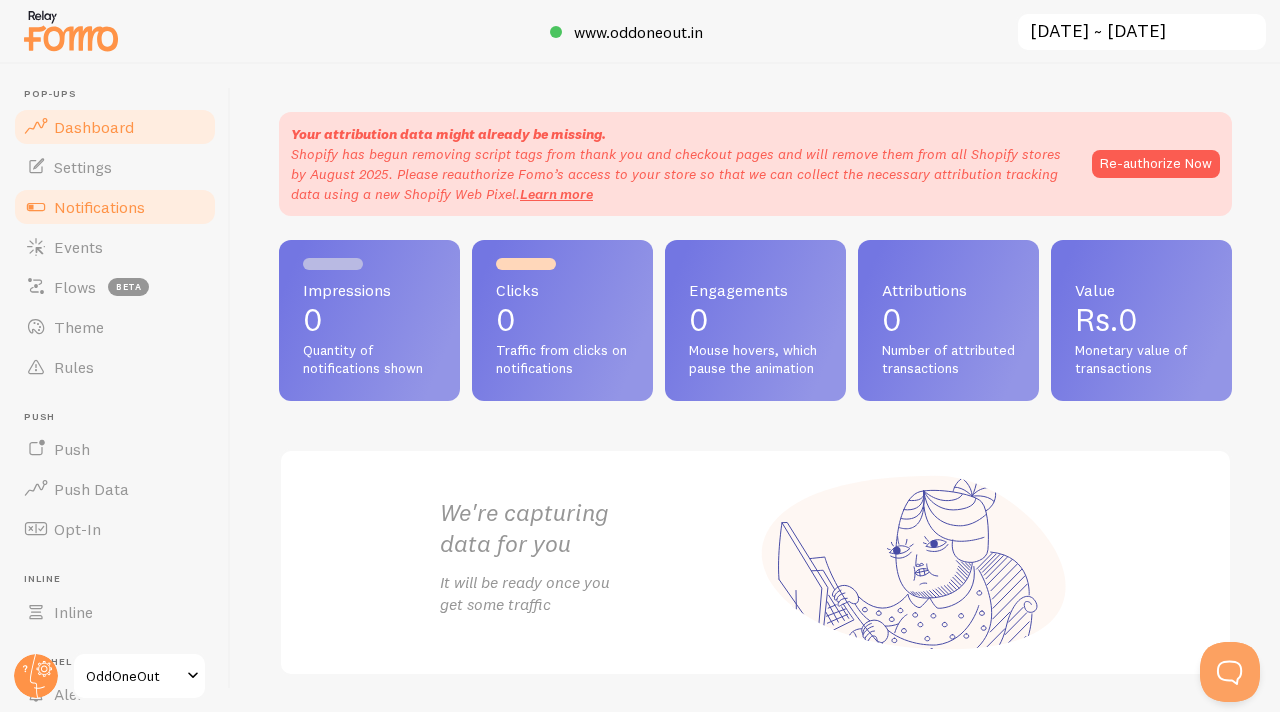click on "Notifications" at bounding box center (99, 207) 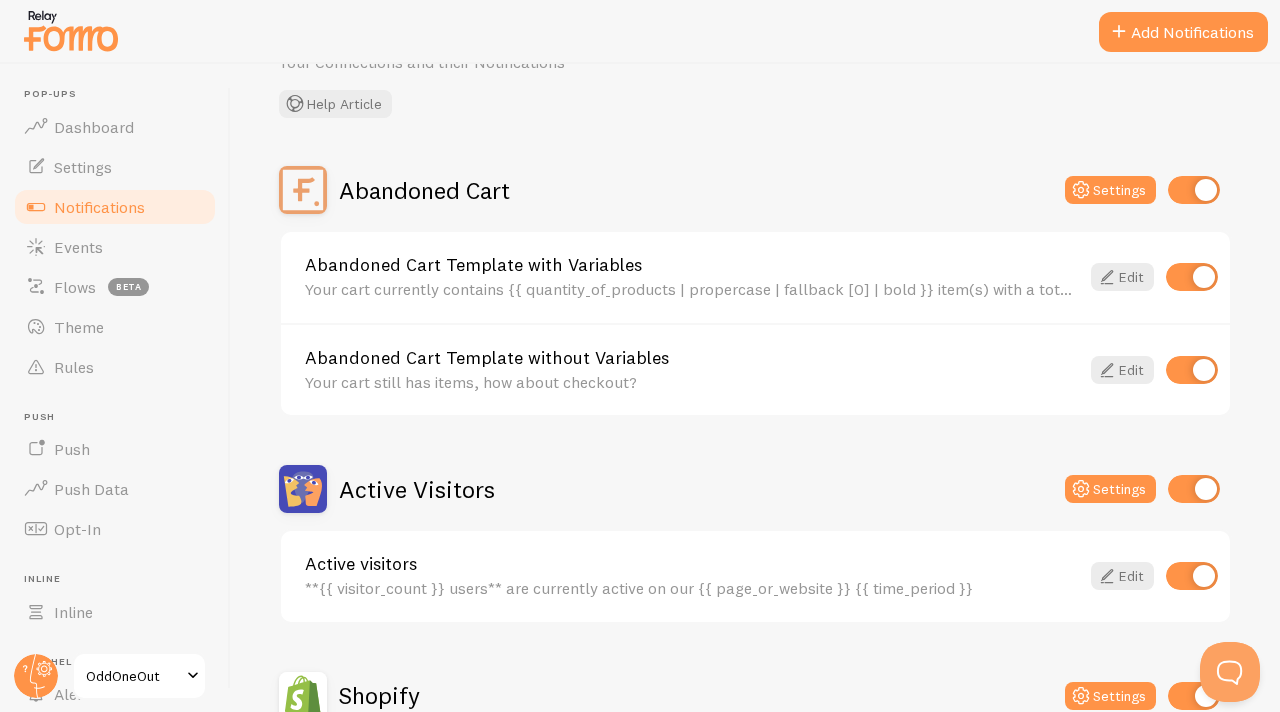 scroll, scrollTop: 0, scrollLeft: 0, axis: both 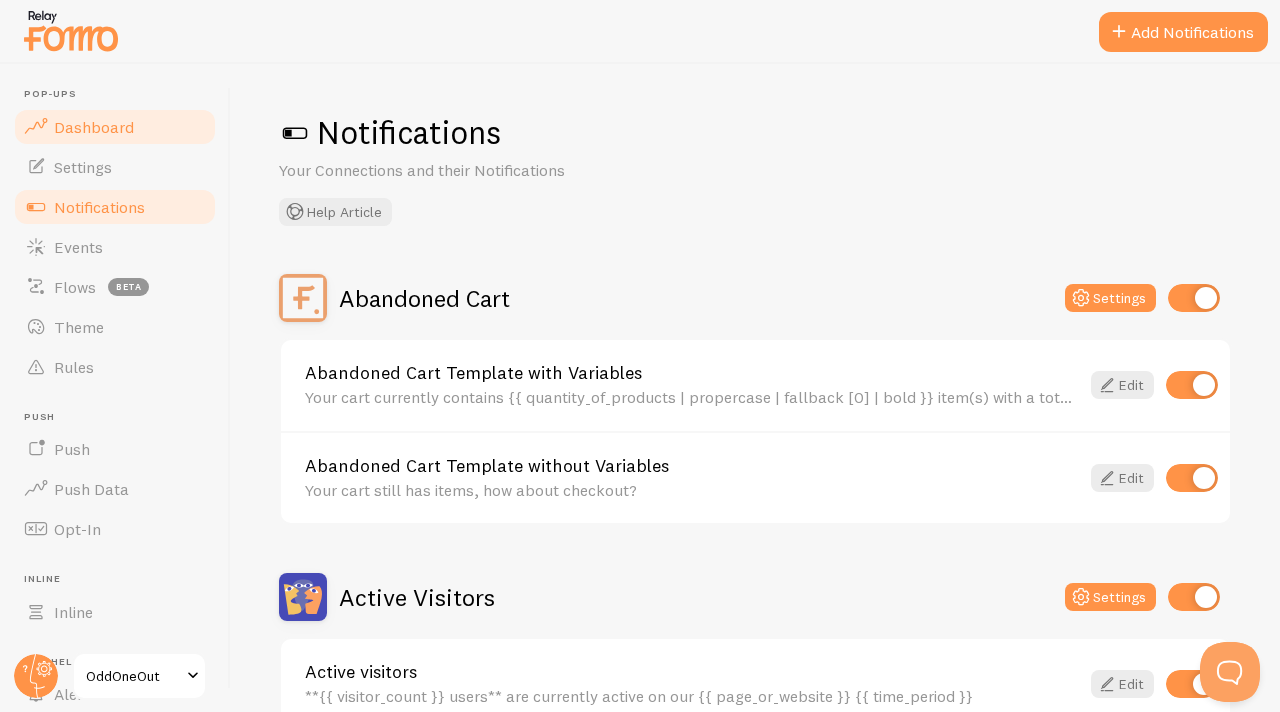 click on "Dashboard" at bounding box center [94, 127] 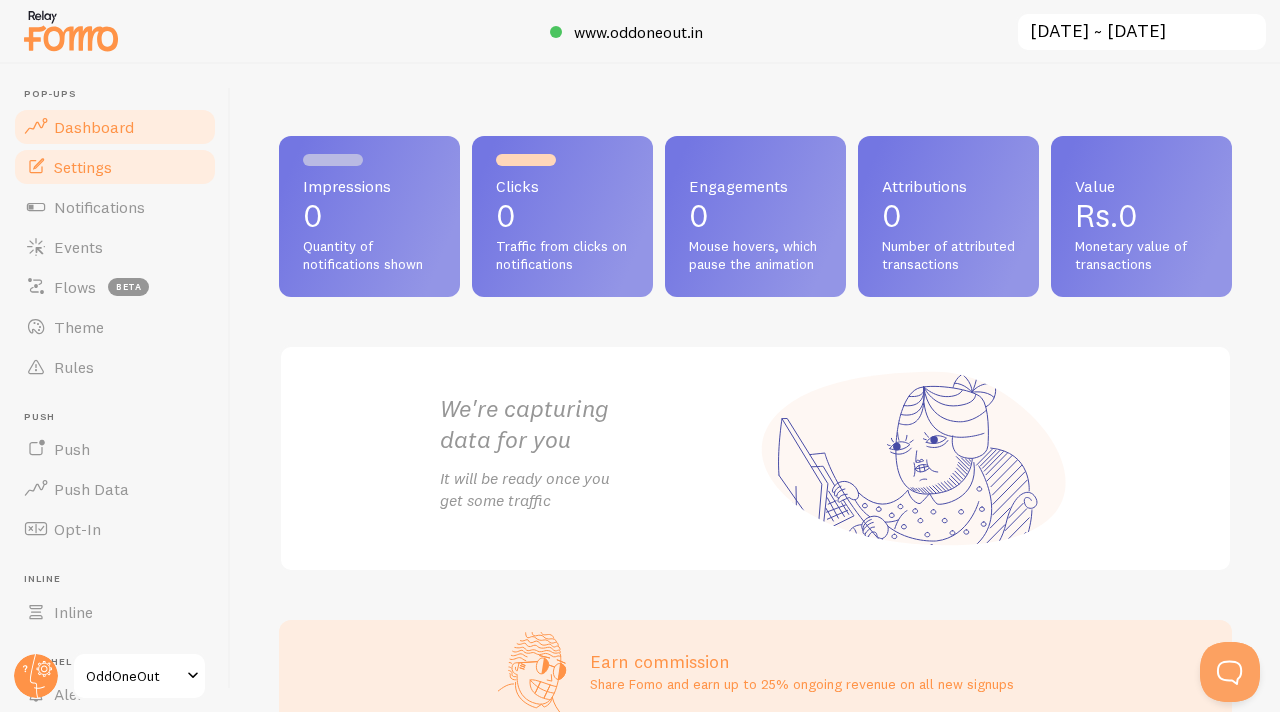 click on "Settings" at bounding box center (83, 167) 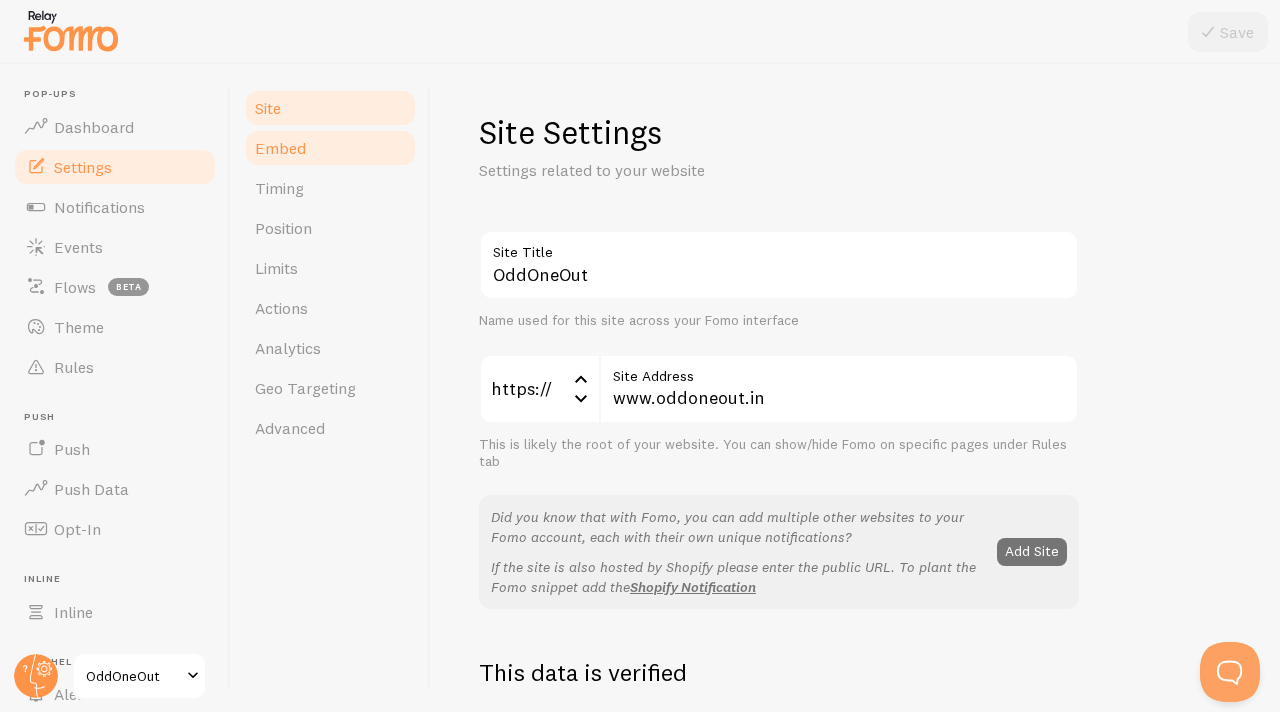 click on "Embed" at bounding box center (330, 148) 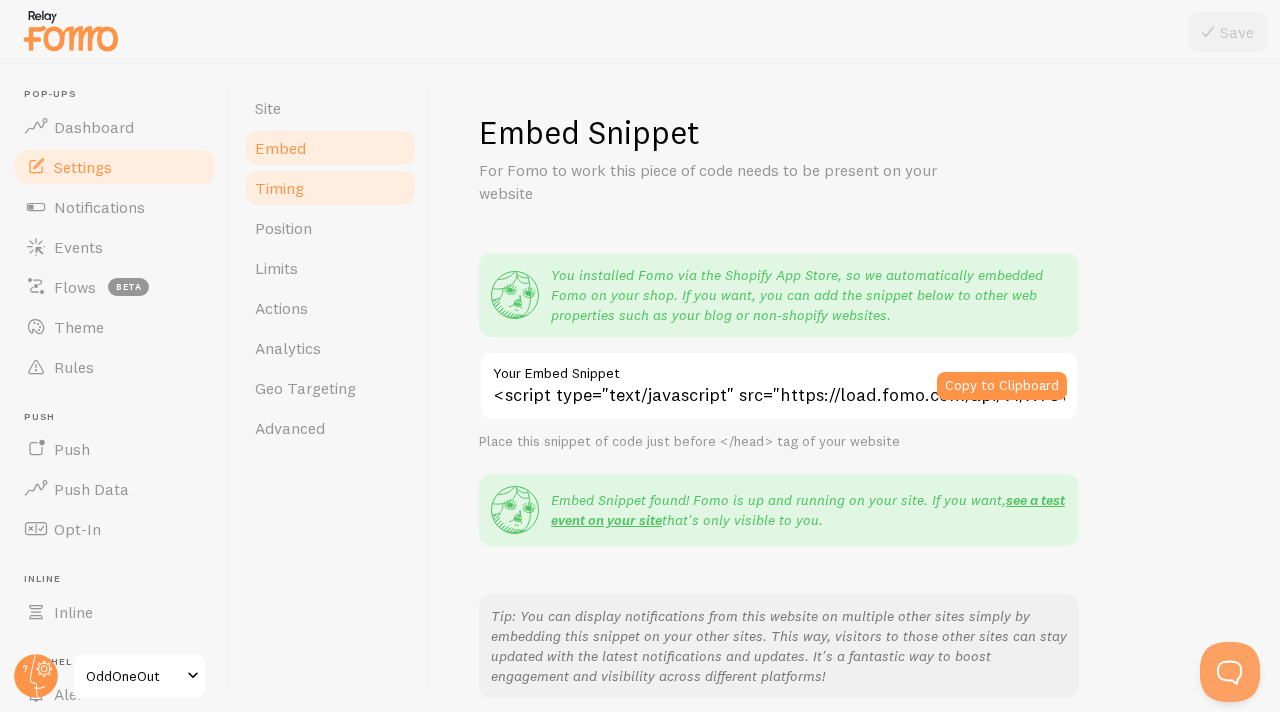 click on "Timing" at bounding box center (330, 188) 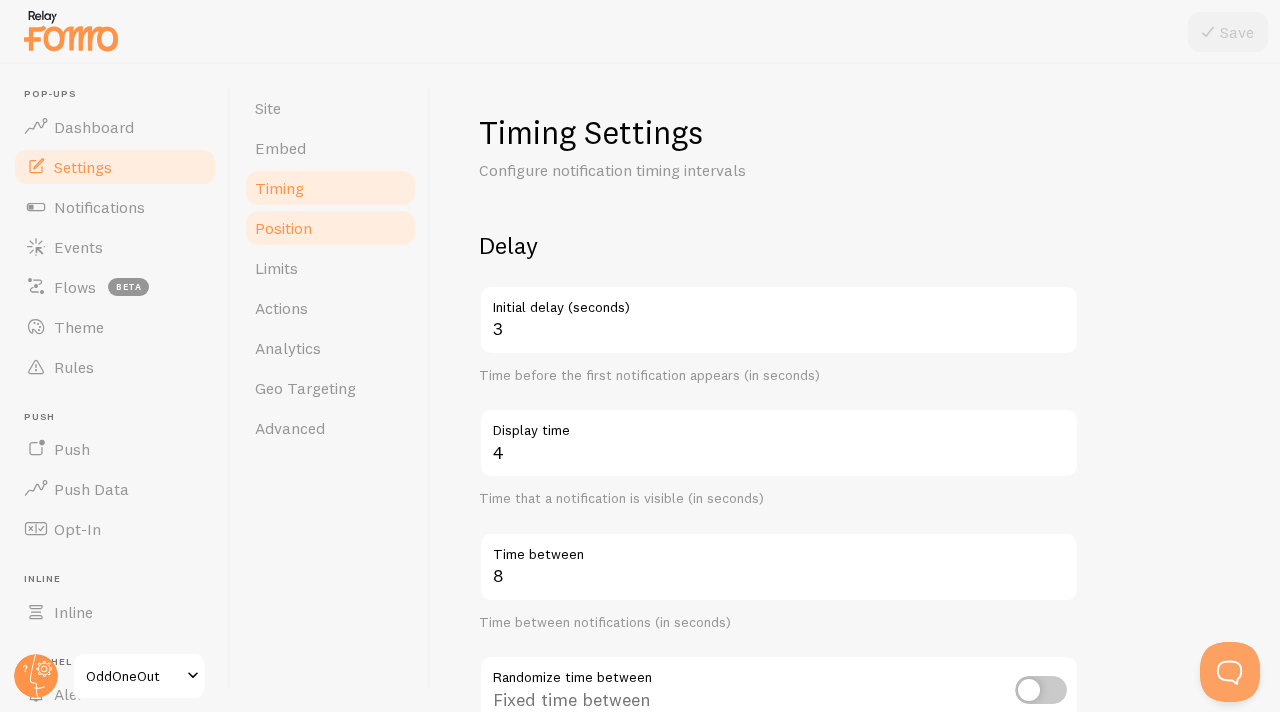 click on "Position" at bounding box center [330, 228] 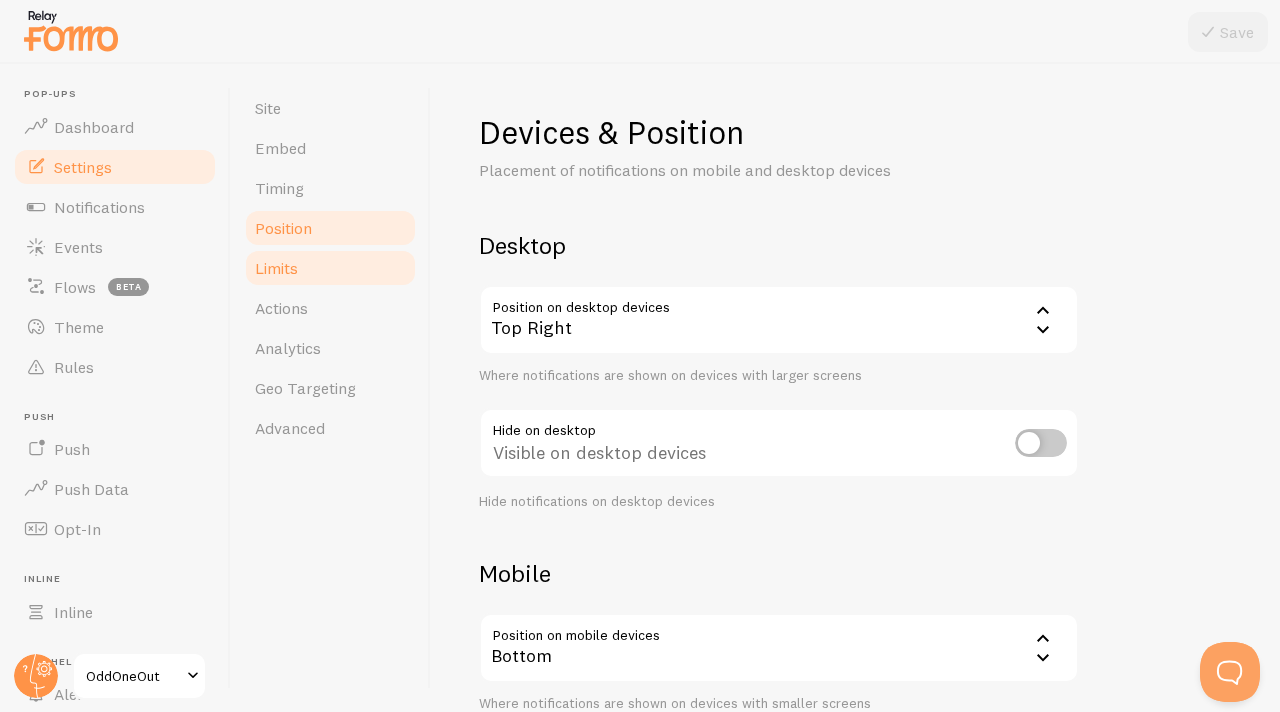 click on "Limits" at bounding box center [330, 268] 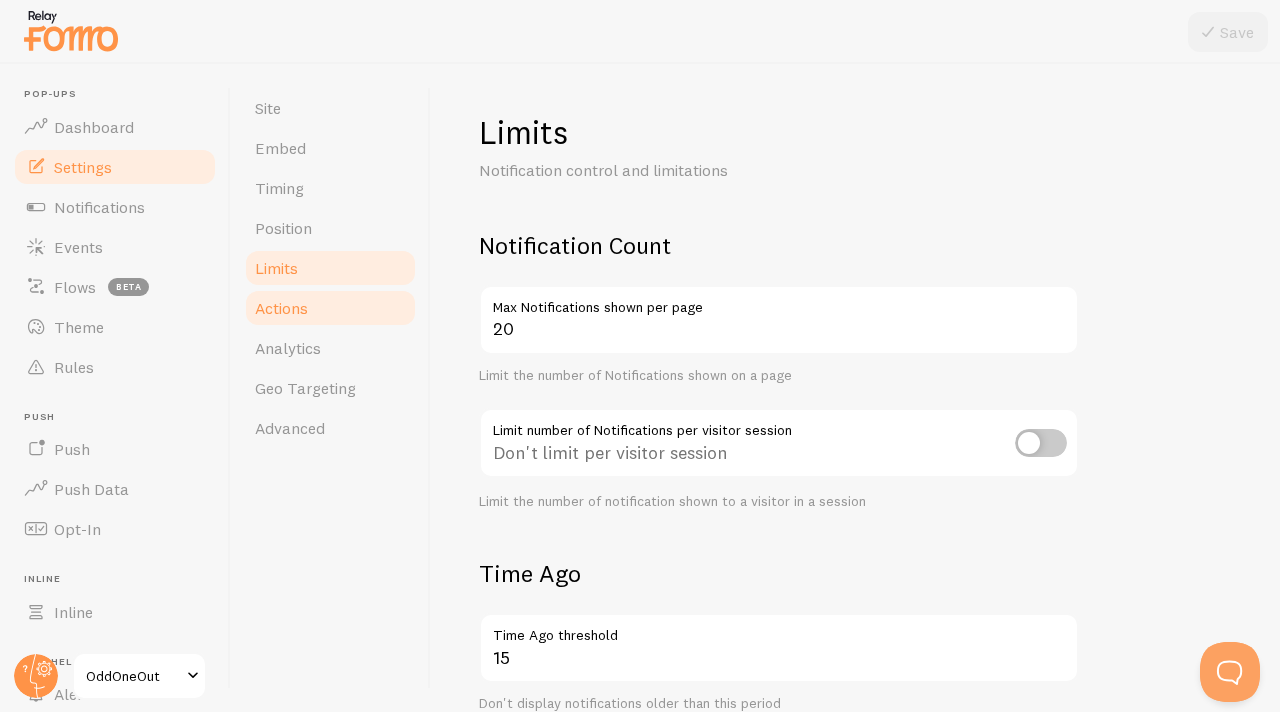 drag, startPoint x: 323, startPoint y: 309, endPoint x: 321, endPoint y: 324, distance: 15.132746 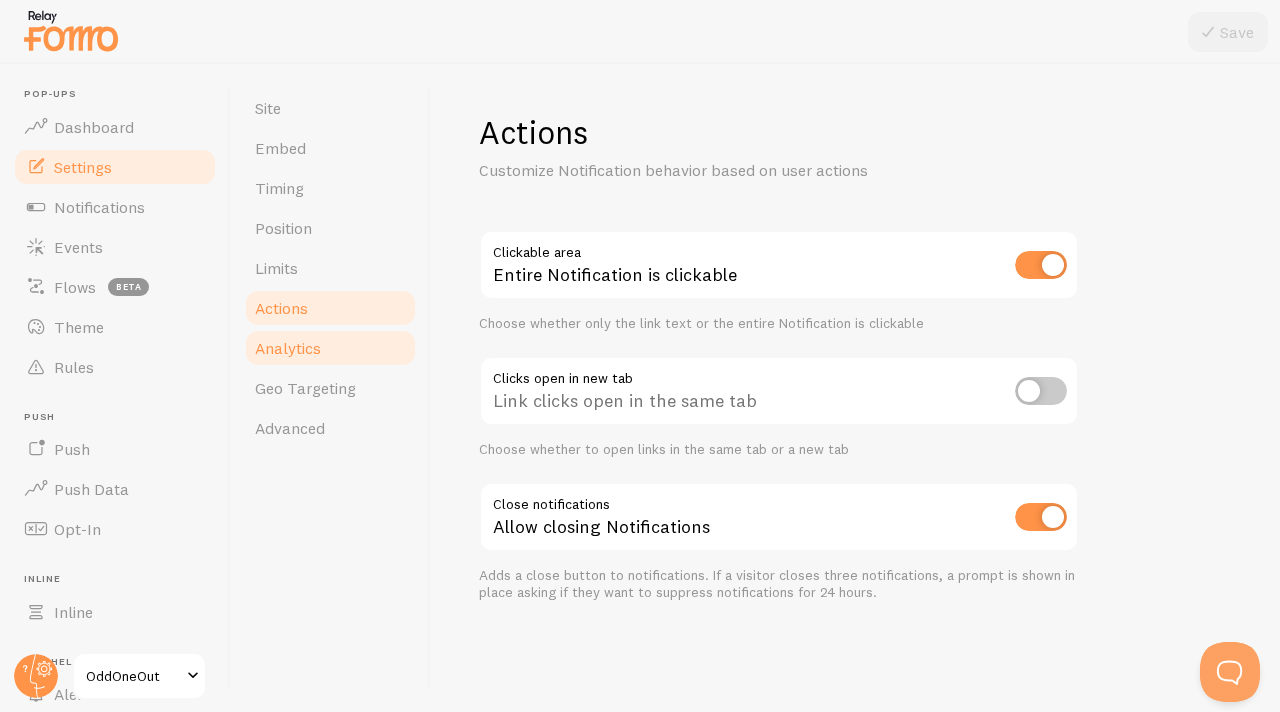 click on "Analytics" at bounding box center [330, 348] 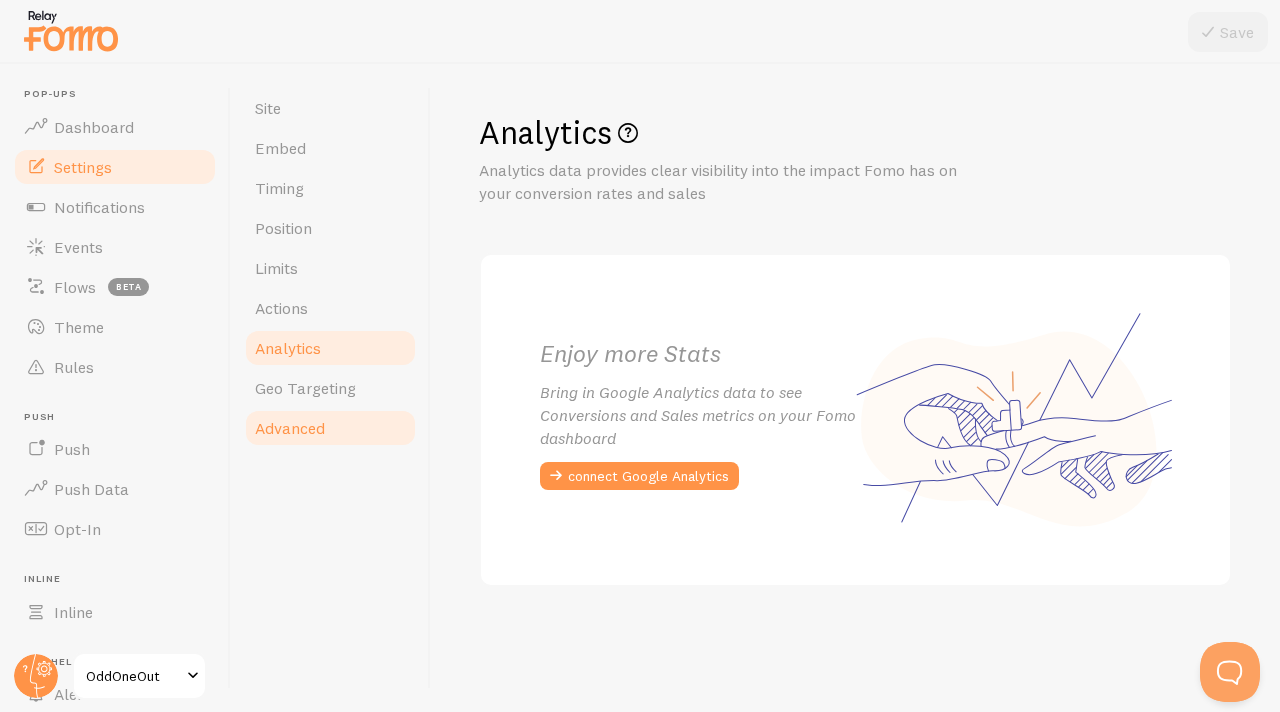 click on "Advanced" at bounding box center (330, 428) 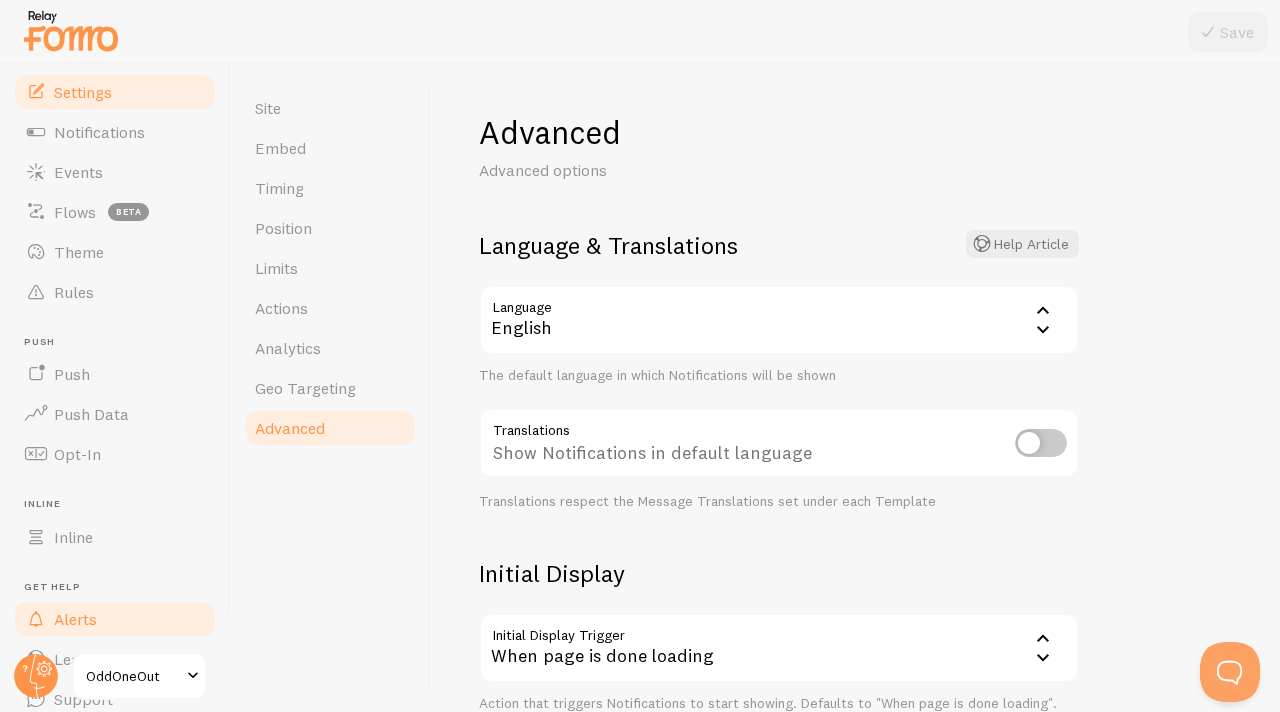 scroll, scrollTop: 154, scrollLeft: 0, axis: vertical 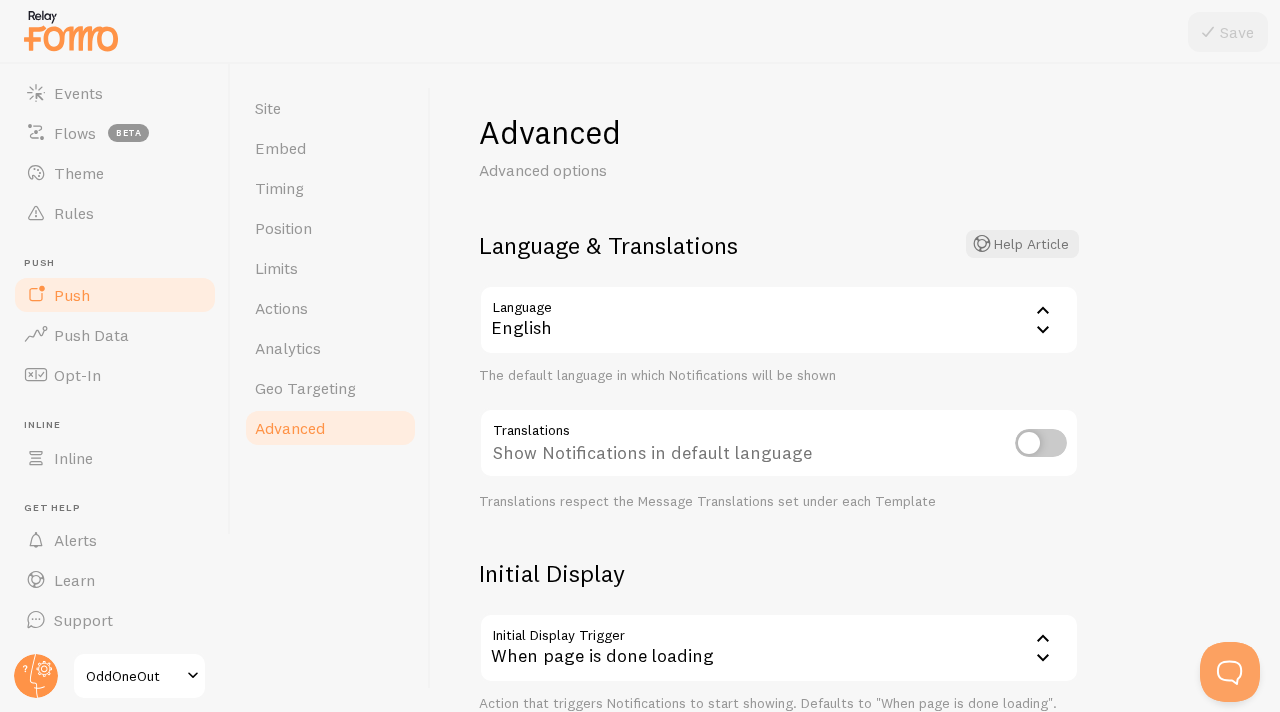 click on "Push" at bounding box center [115, 295] 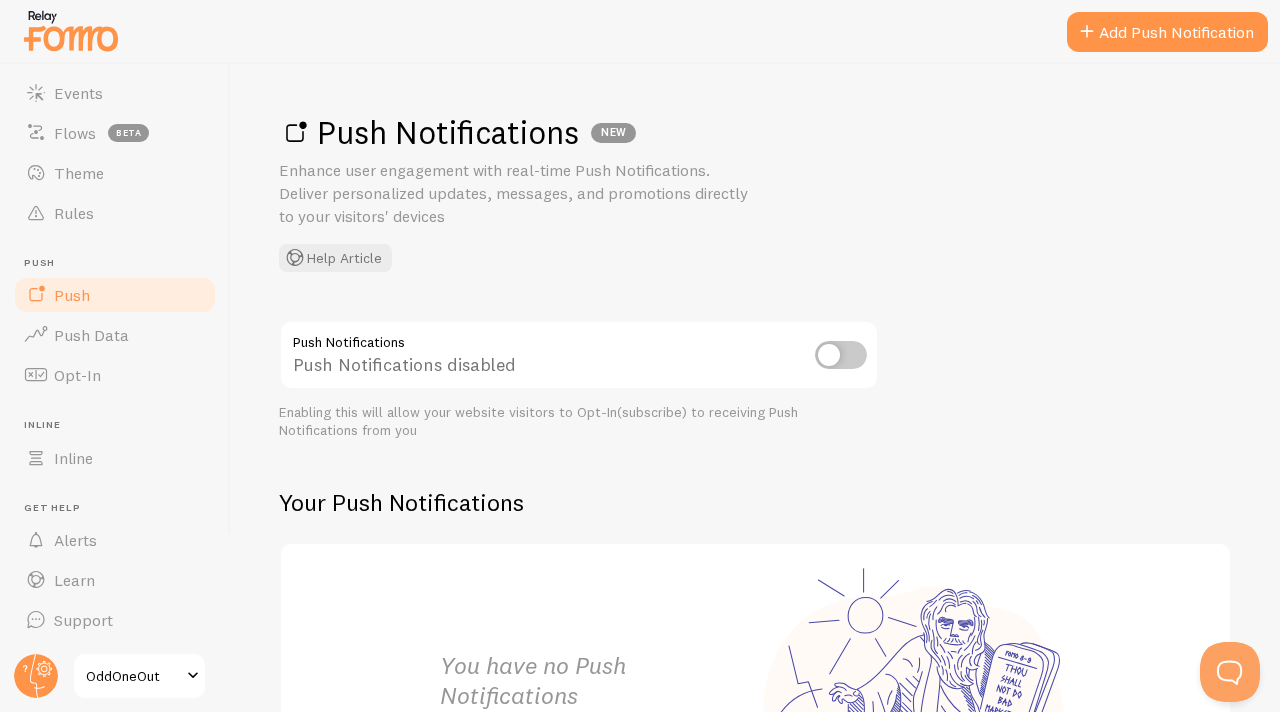 click at bounding box center (841, 355) 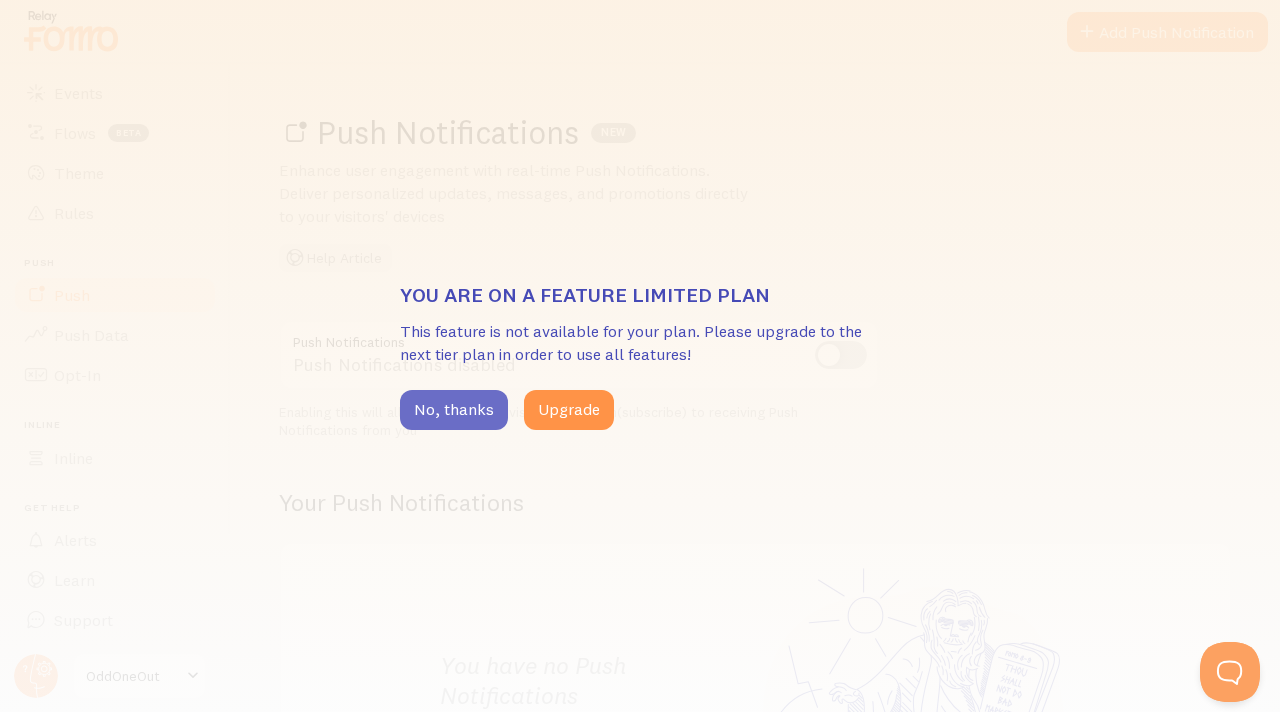 drag, startPoint x: 456, startPoint y: 398, endPoint x: 475, endPoint y: 402, distance: 19.416489 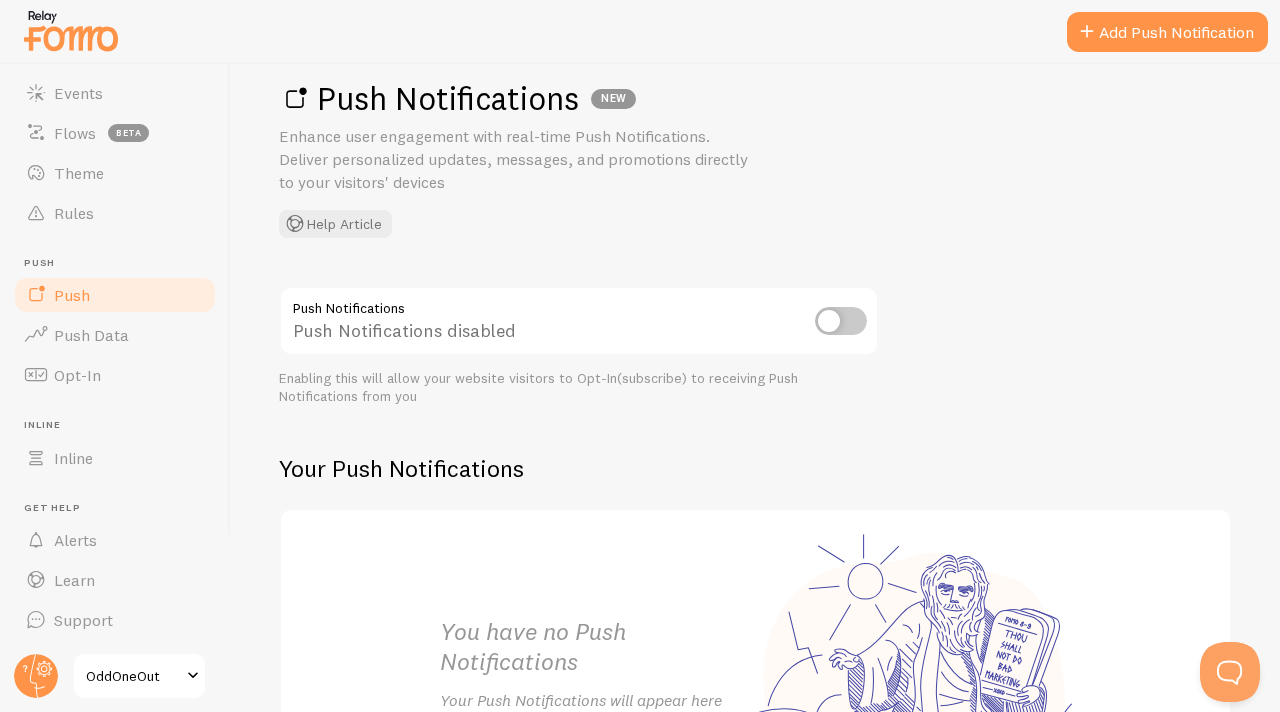 scroll, scrollTop: 70, scrollLeft: 0, axis: vertical 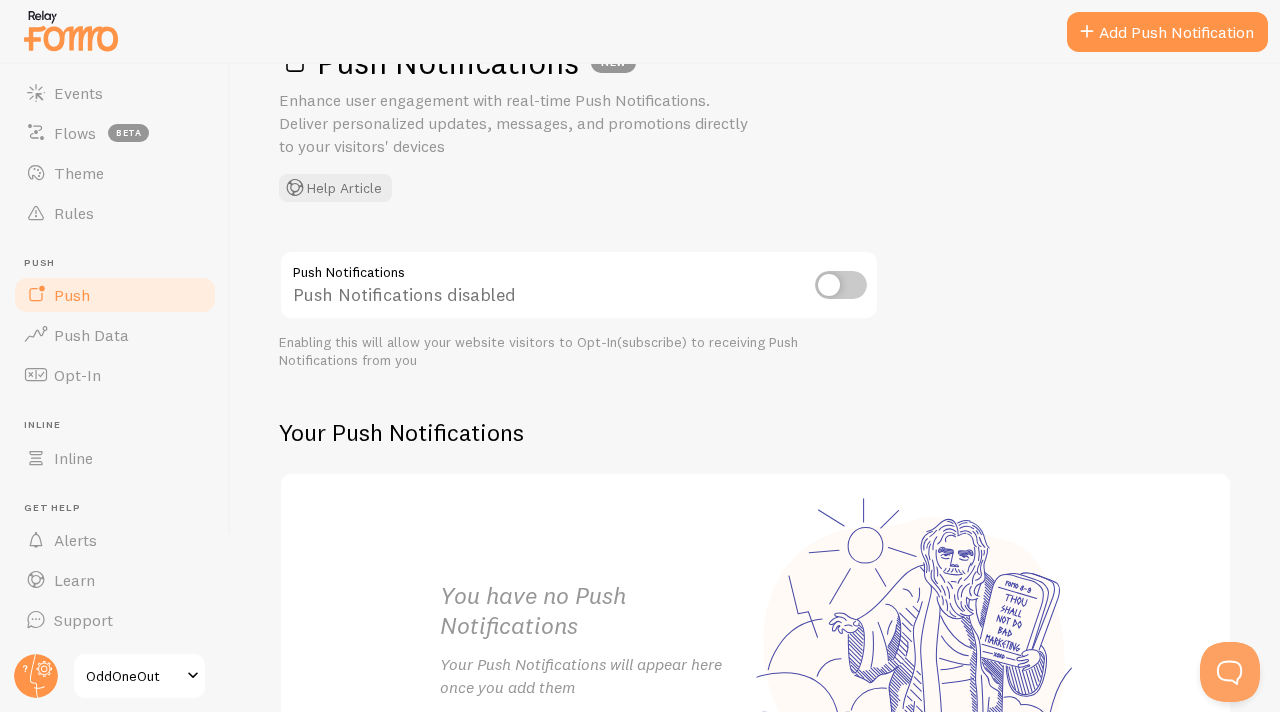 click at bounding box center (841, 285) 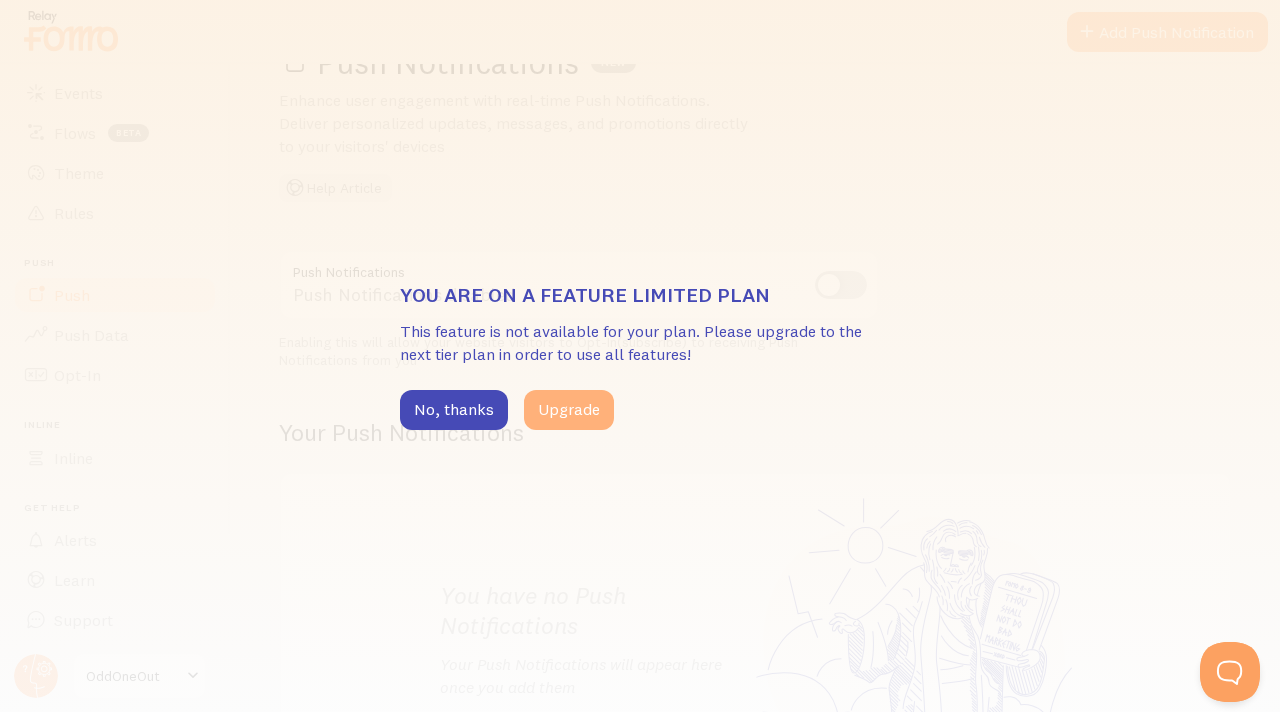 click on "Upgrade" at bounding box center (569, 410) 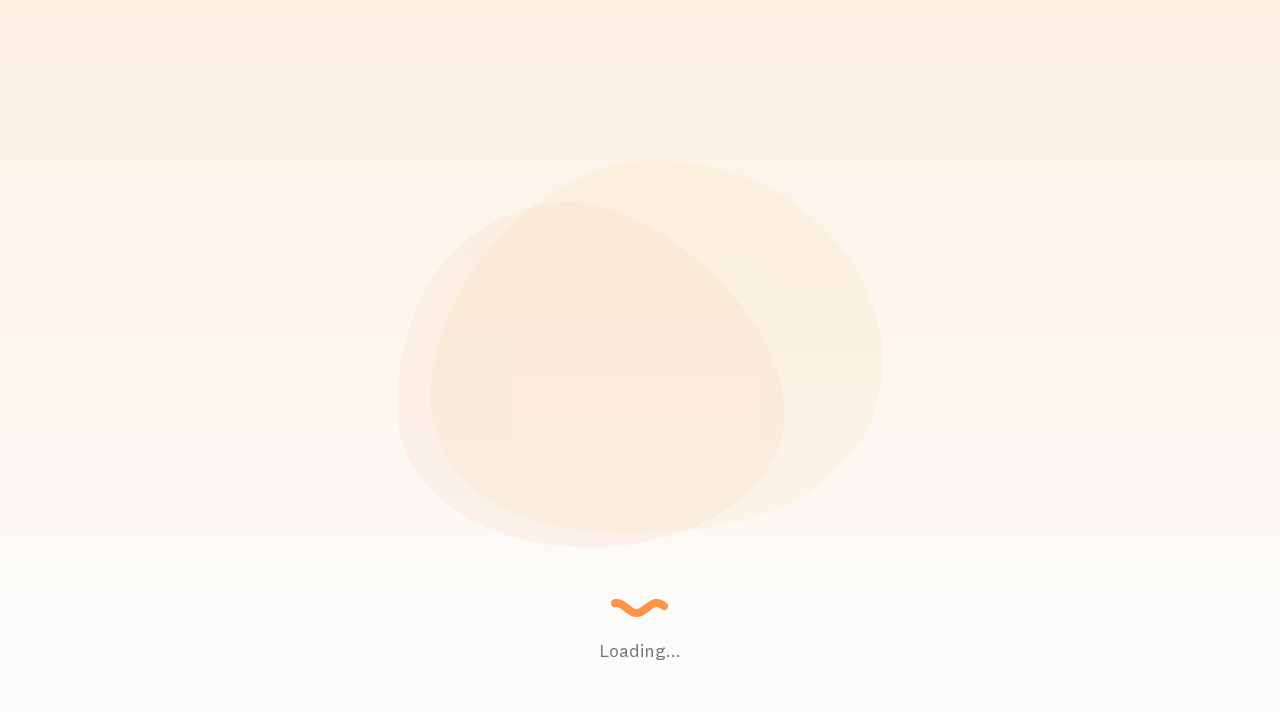 scroll, scrollTop: 0, scrollLeft: 0, axis: both 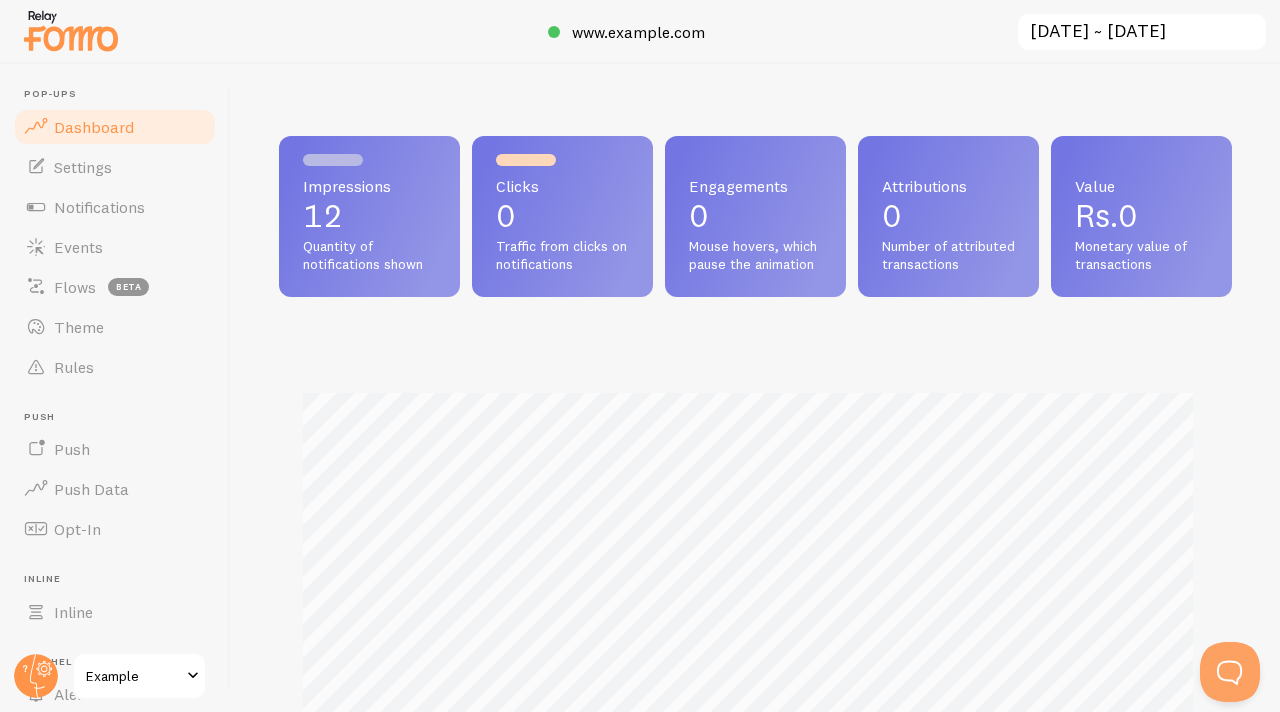 click on "OddOneOut" at bounding box center (133, 676) 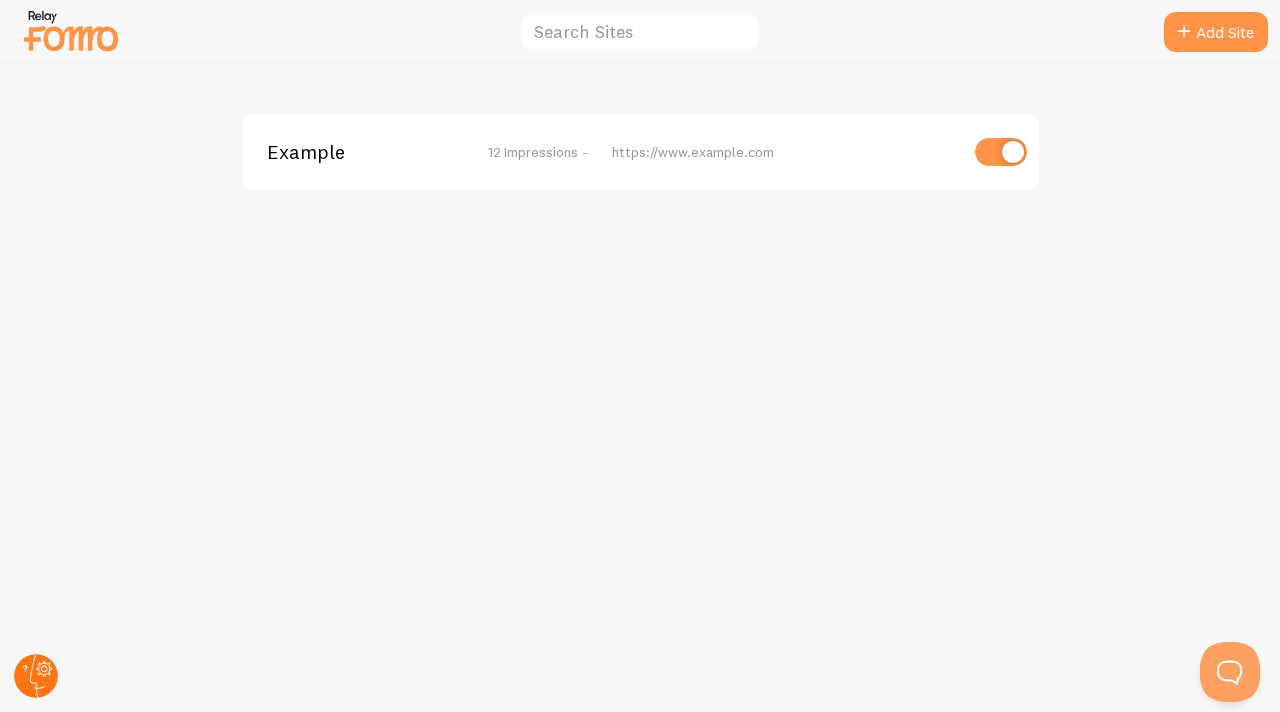 click 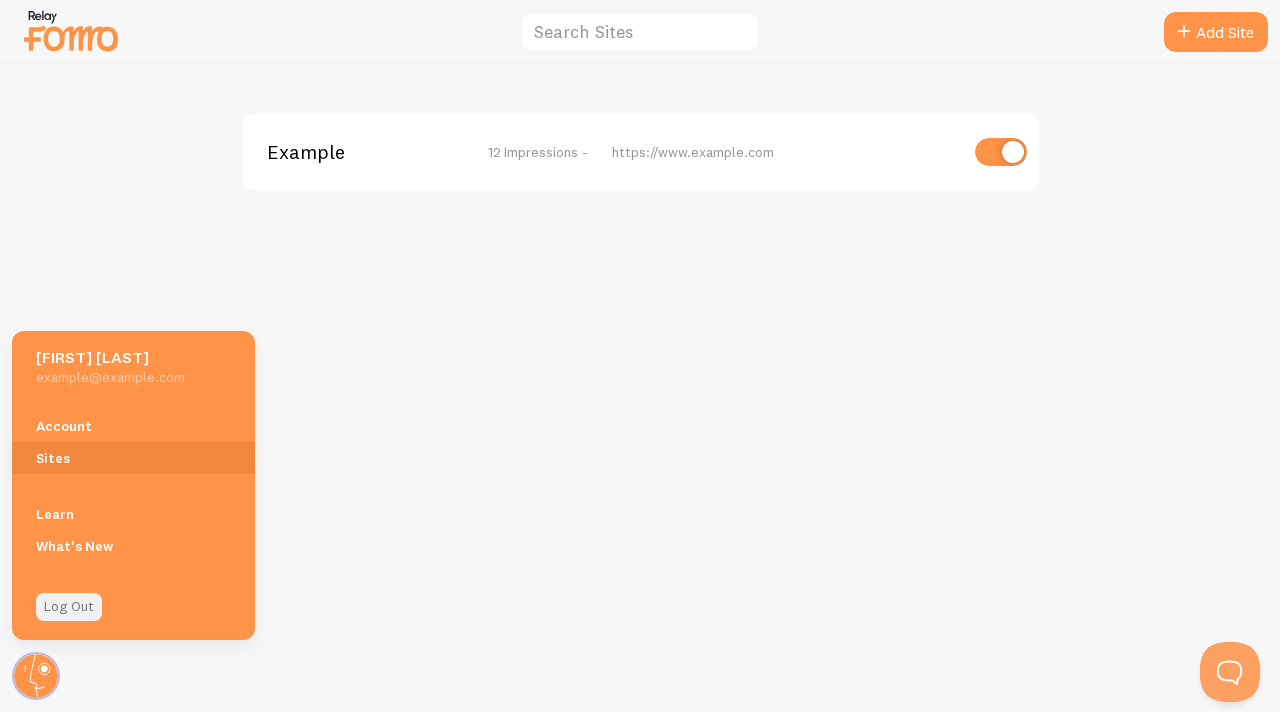 click on "Log Out" at bounding box center [69, 607] 